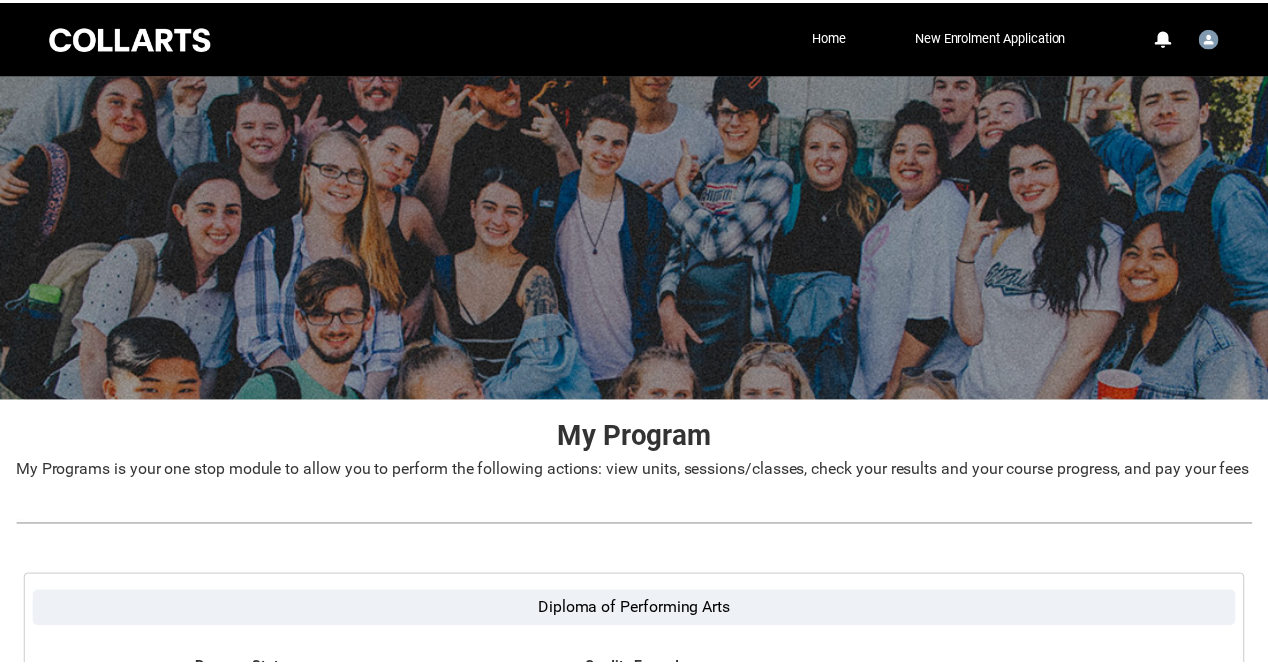 scroll, scrollTop: 0, scrollLeft: 0, axis: both 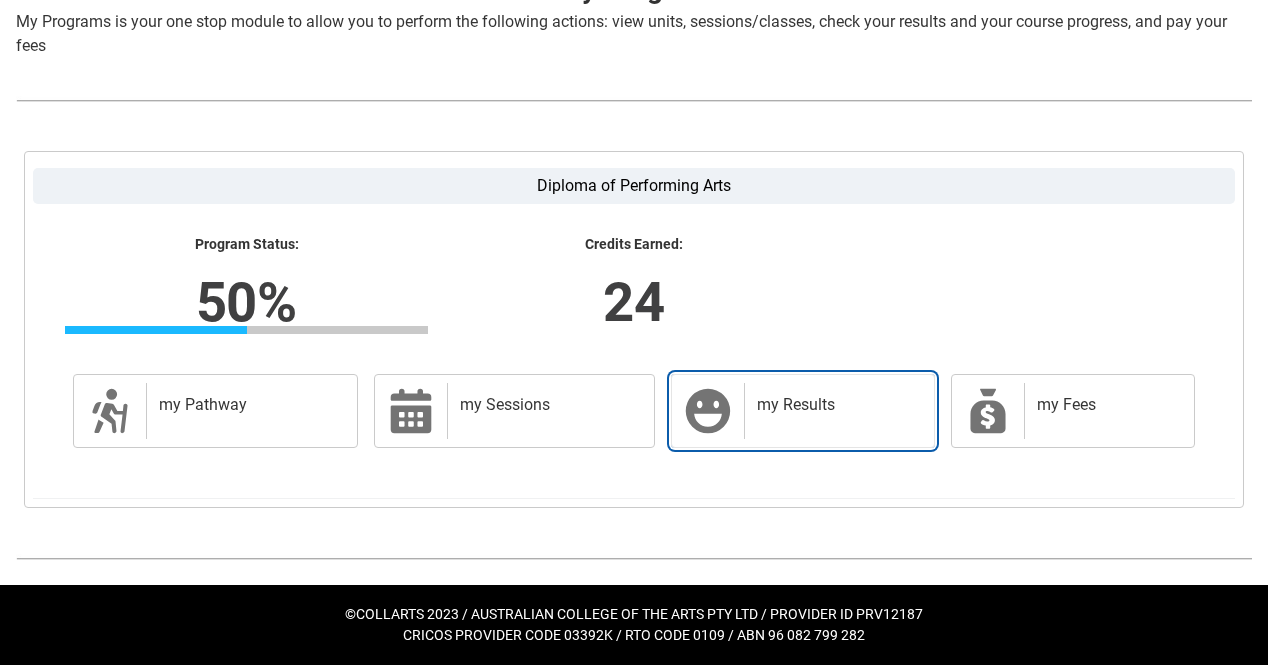 click on "my Results" at bounding box center (835, 405) 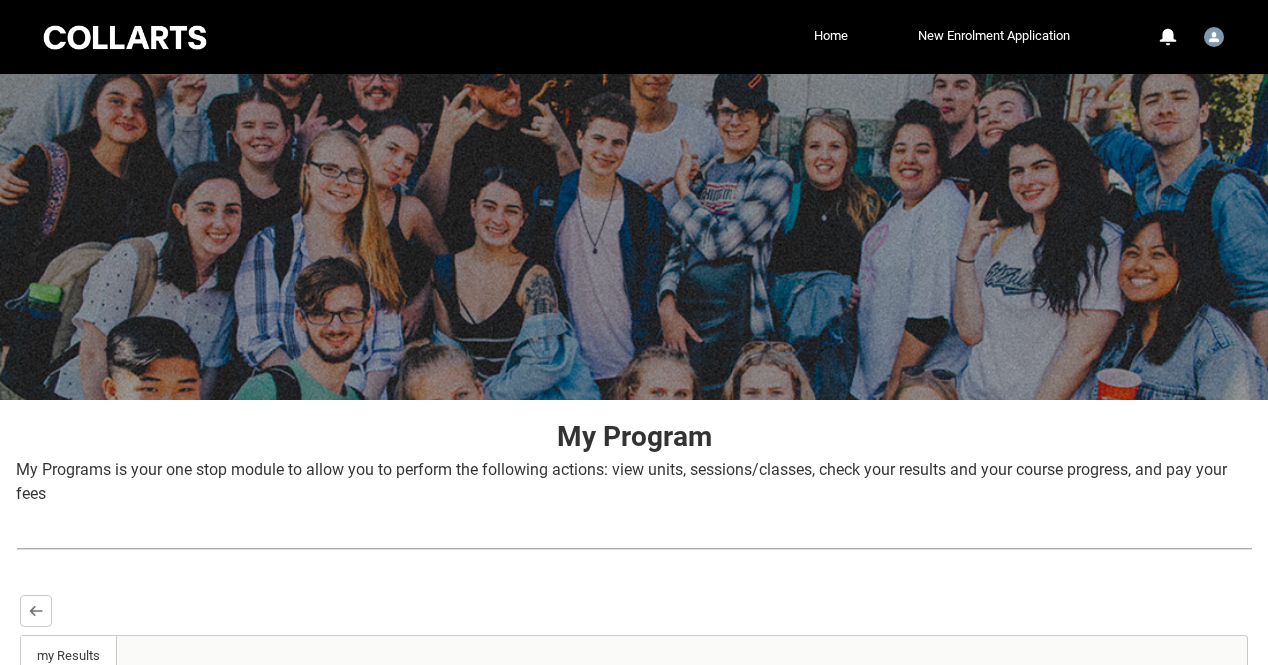 scroll, scrollTop: 0, scrollLeft: 0, axis: both 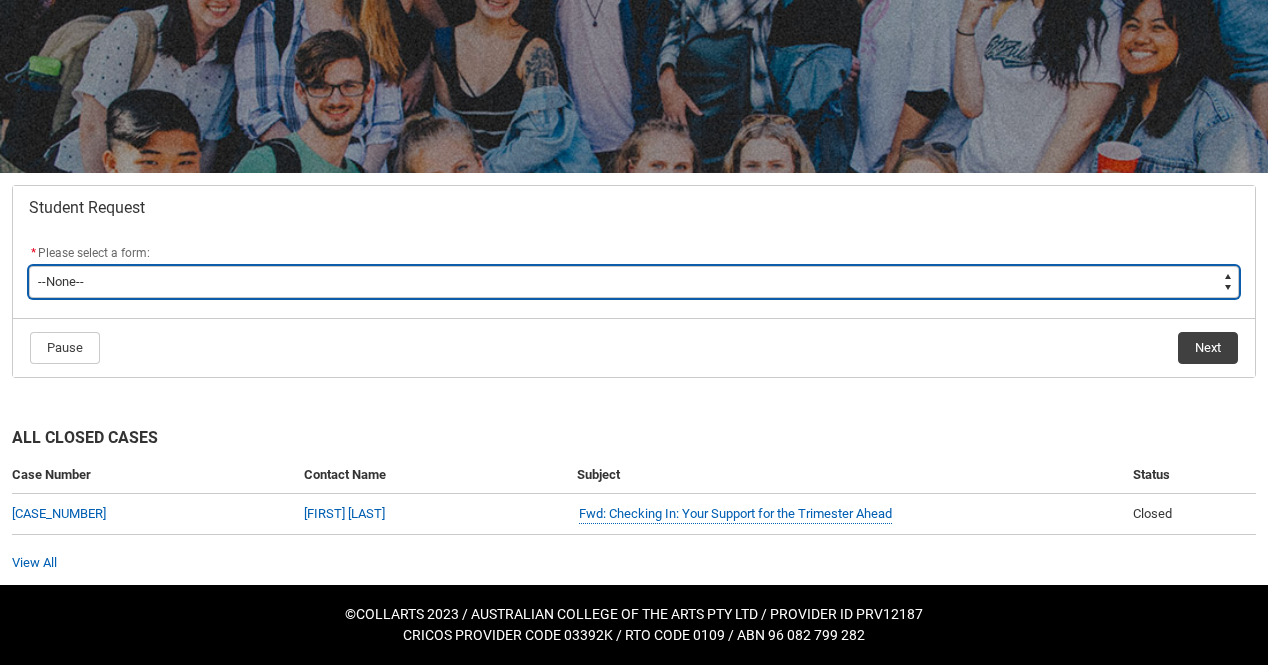 click on "--None-- Academic Transcript Application to Appeal Assignment Extension Change of Legal Name Course Credit / RPL Course Transfer Deferral / Leave of Absence Enrolment Variation Financial Hardship Program General Enquiry Grievance Reasonable Adjustment Return to Study Application Special Consideration Tuition Fee Refund Withdraw & Cancel Enrolment Information Release" at bounding box center [634, 282] 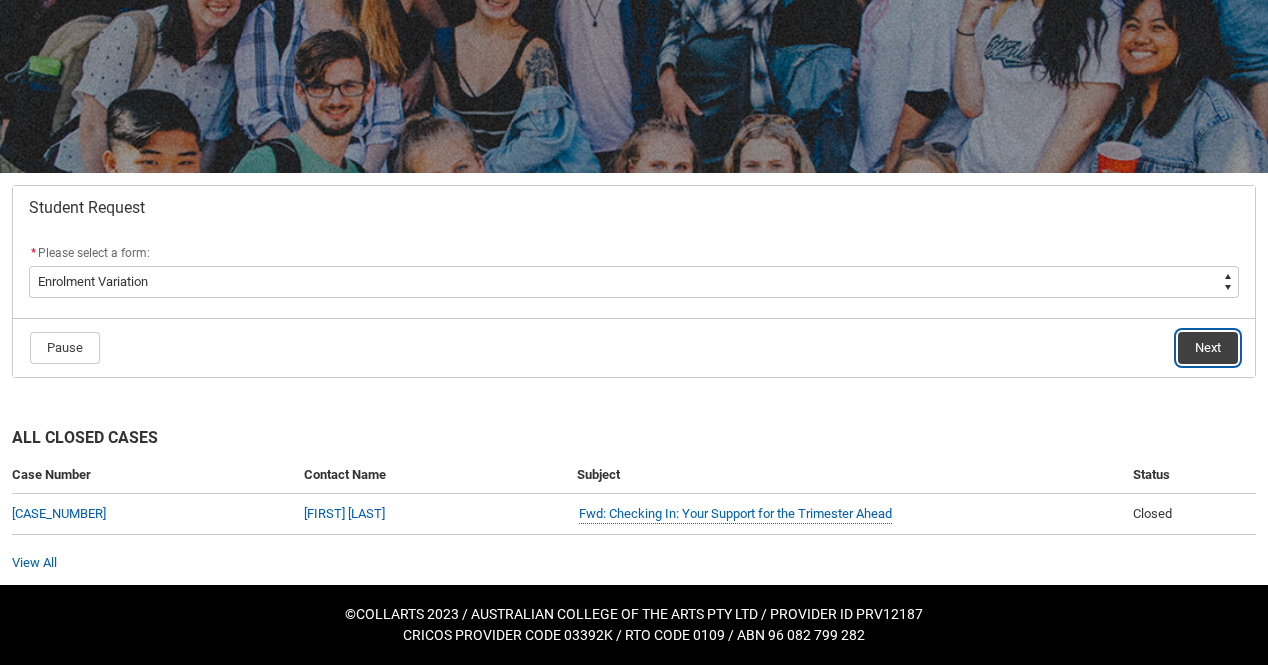 click on "Next" 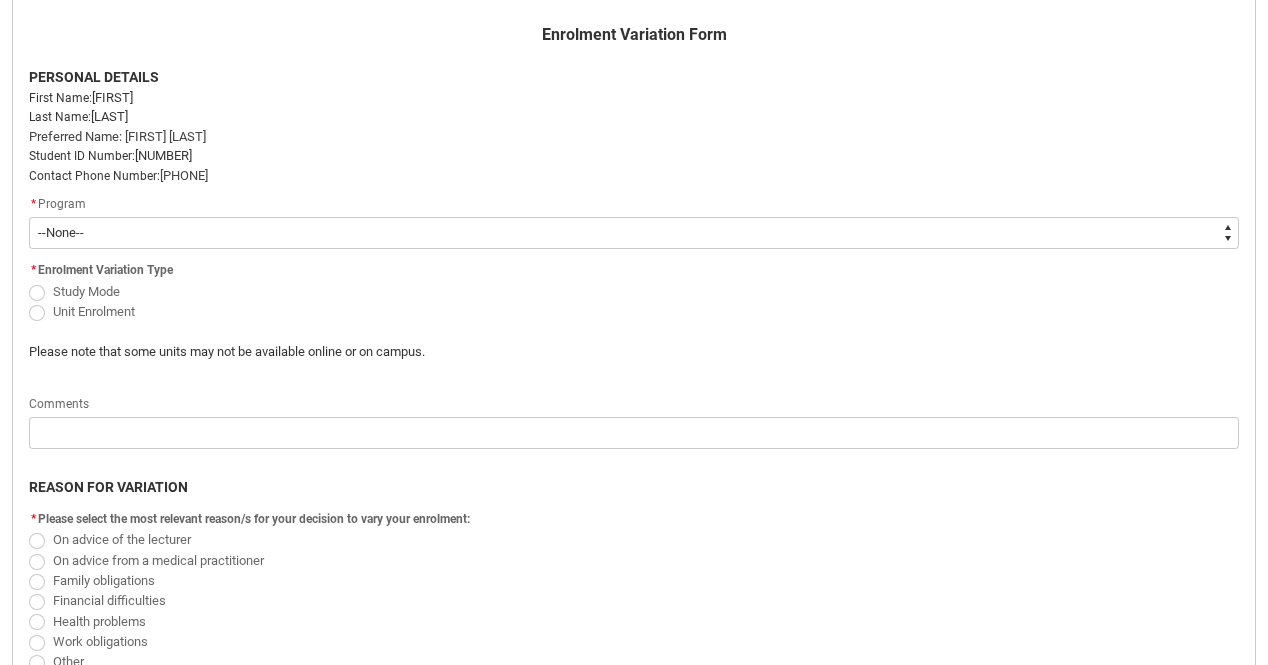 scroll, scrollTop: 513, scrollLeft: 0, axis: vertical 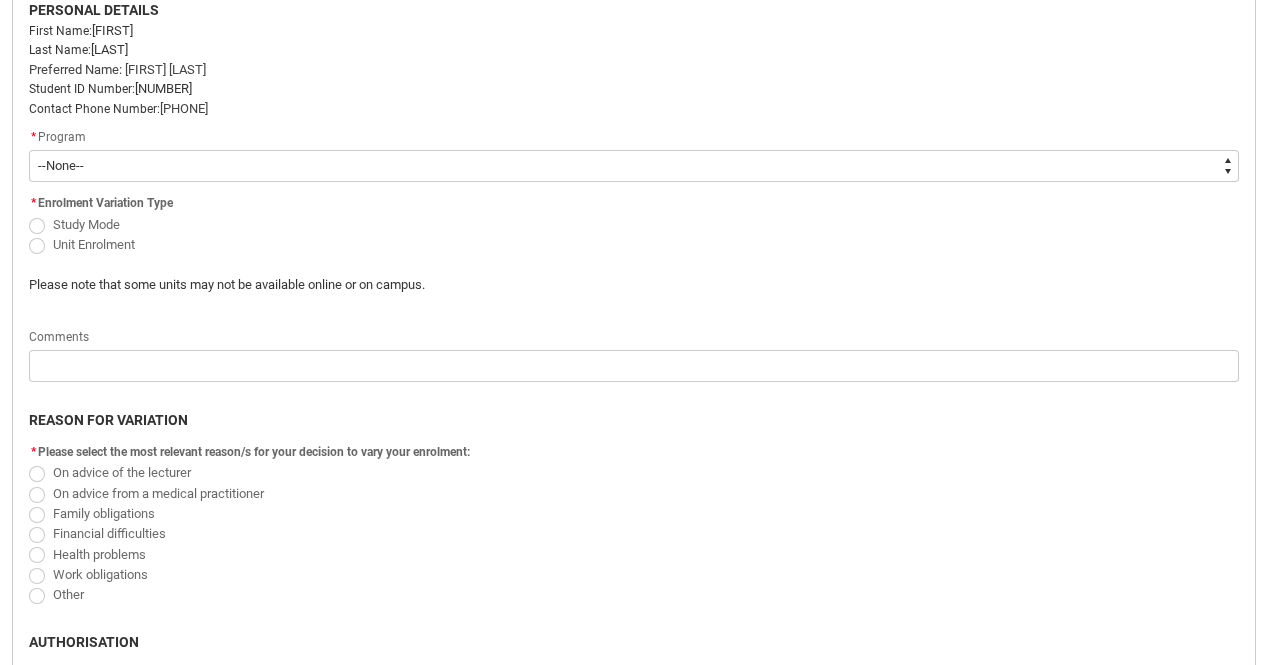 click on "--None-- Diploma of Performing Arts" at bounding box center [634, 166] 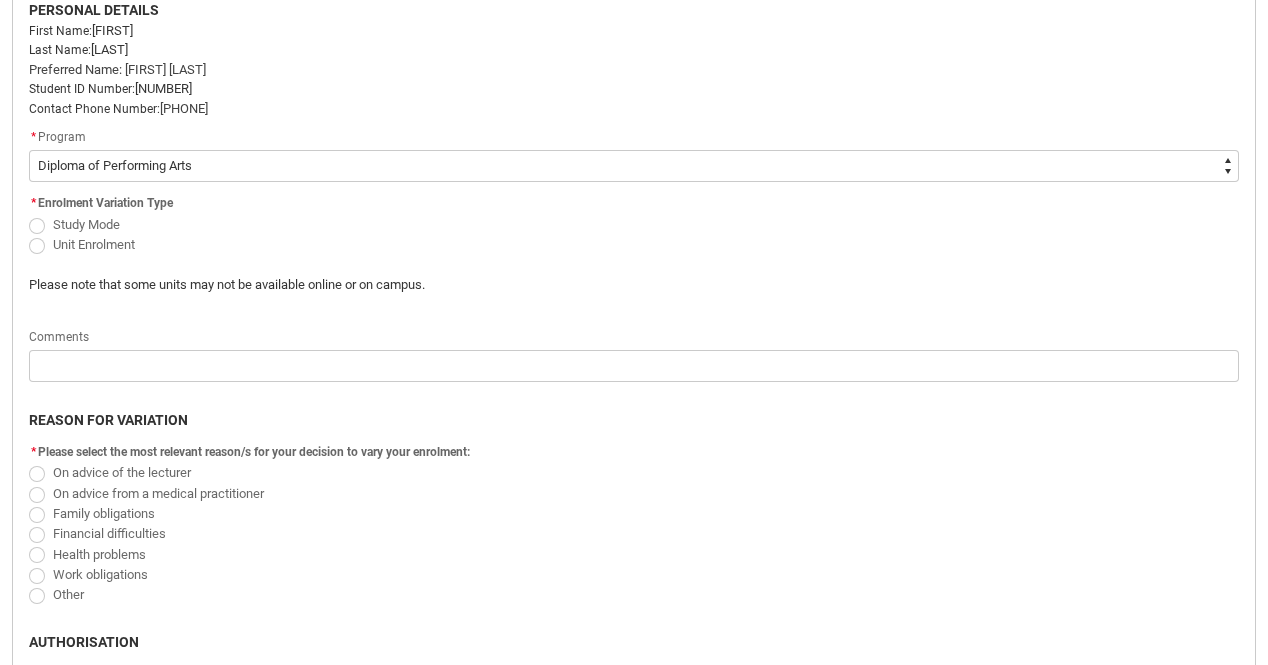 click at bounding box center [37, 226] 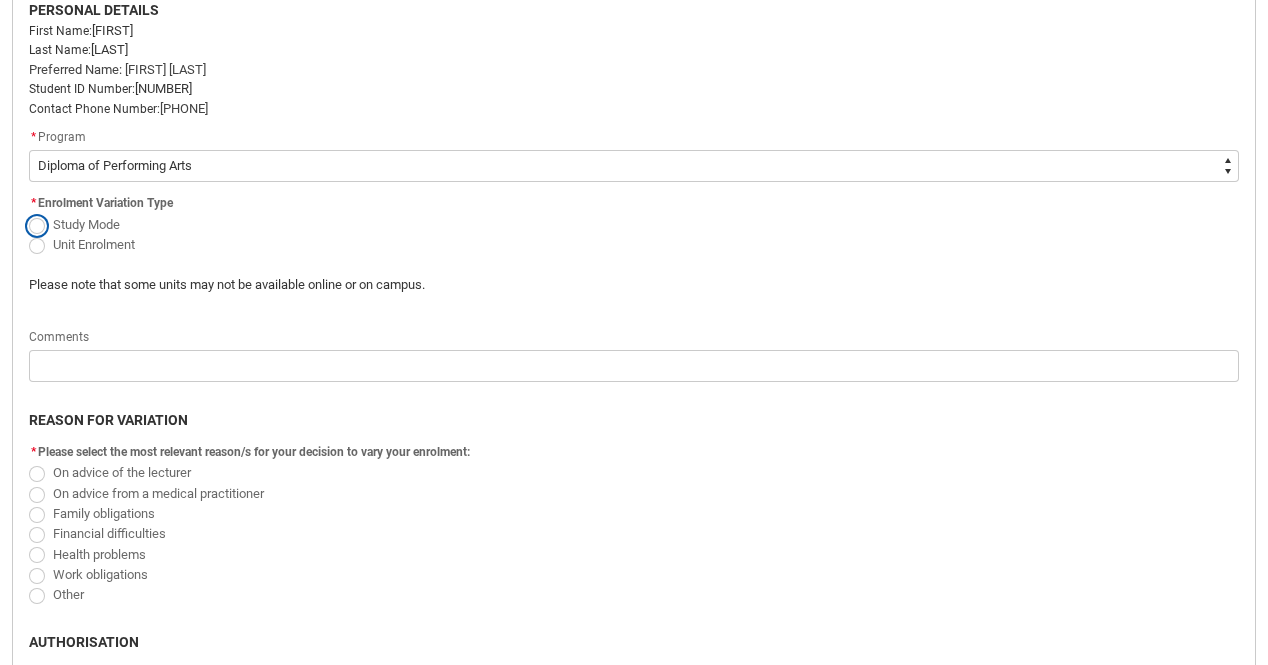 click on "Study Mode" at bounding box center (28, 213) 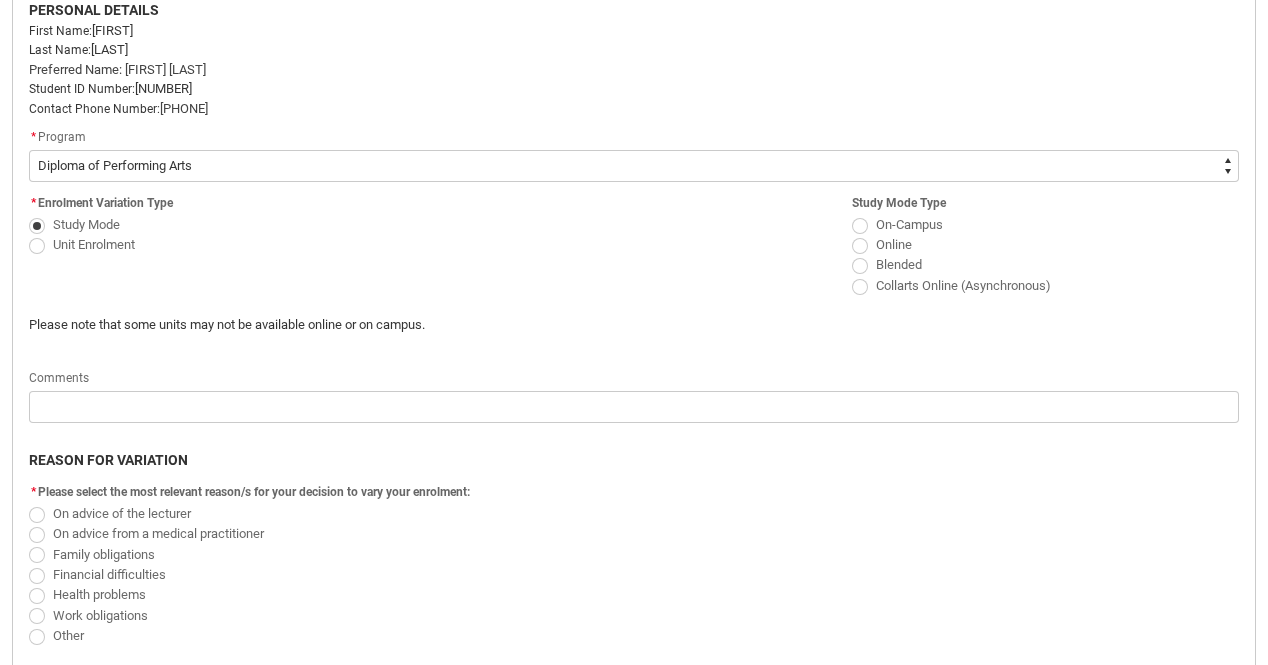 click at bounding box center (37, 246) 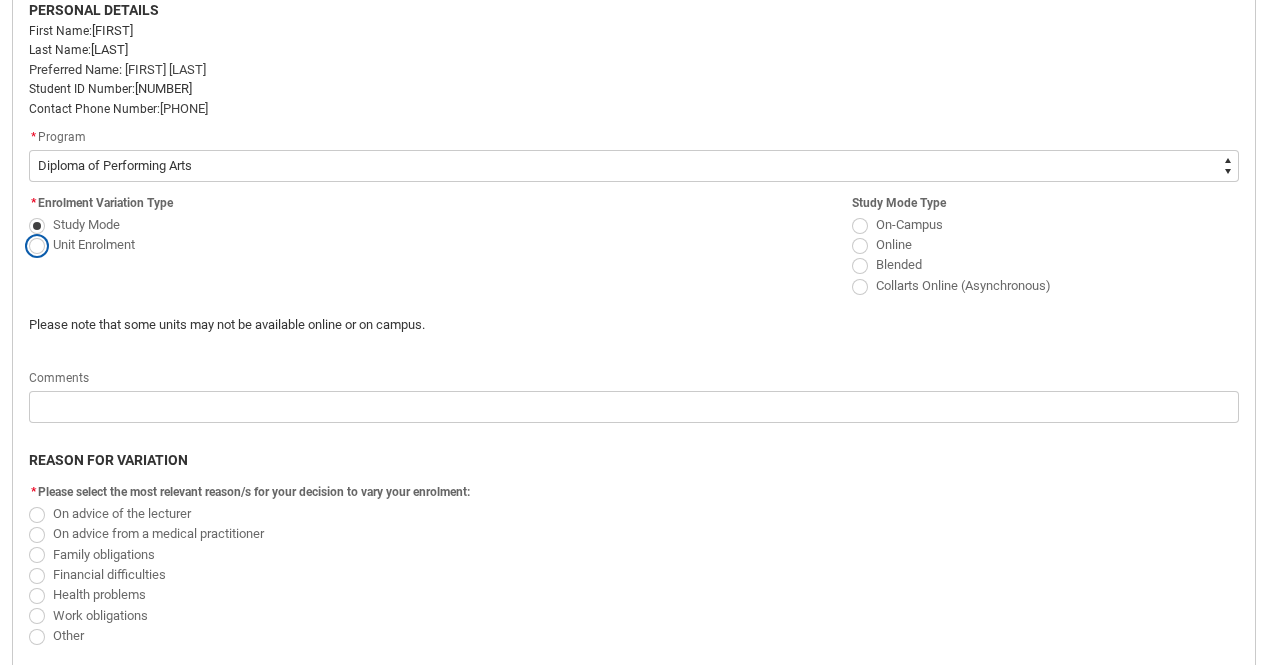 click on "Unit Enrolment" at bounding box center (28, 233) 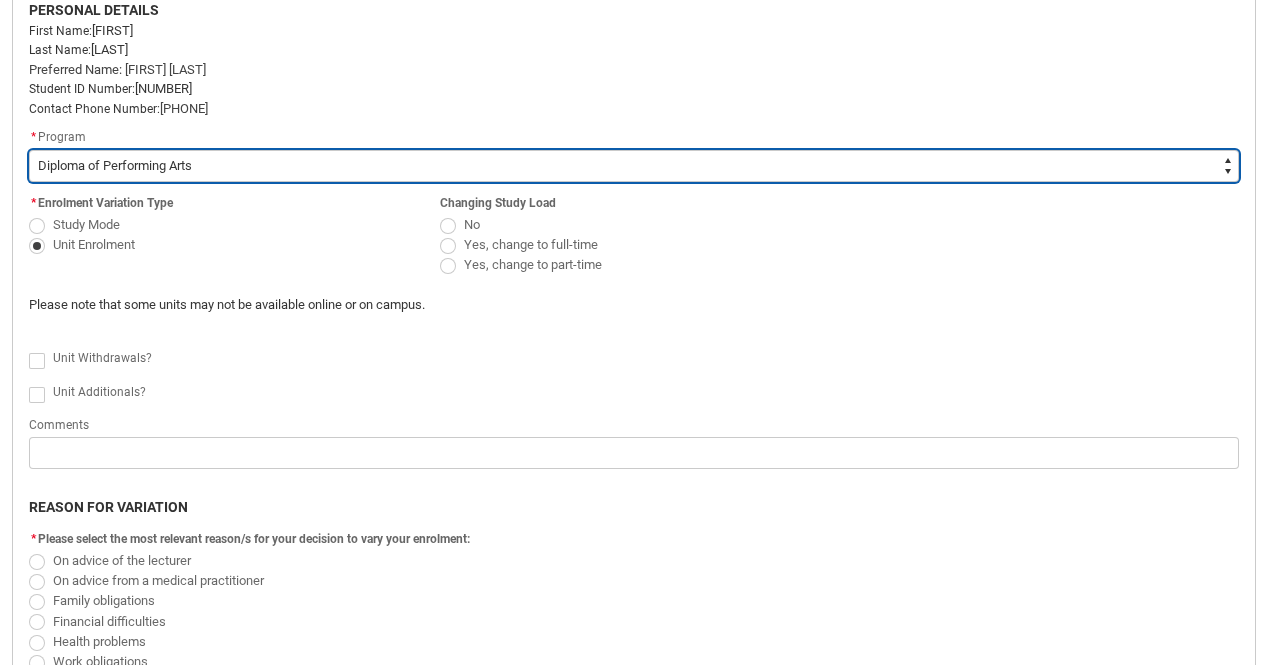 click on "--None-- Diploma of Performing Arts" at bounding box center (634, 166) 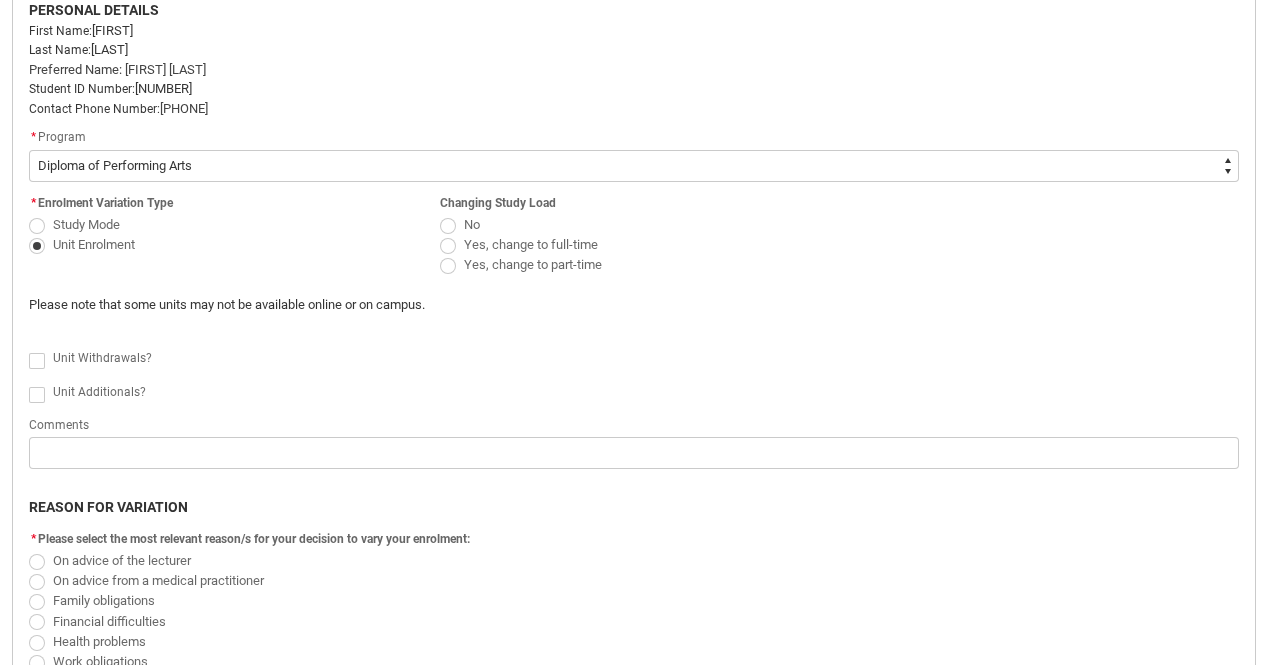 click on "* Enrolment Variation Type Study Mode Unit Enrolment Changing Study Load No Yes, change to full-time Yes, change to part-time" 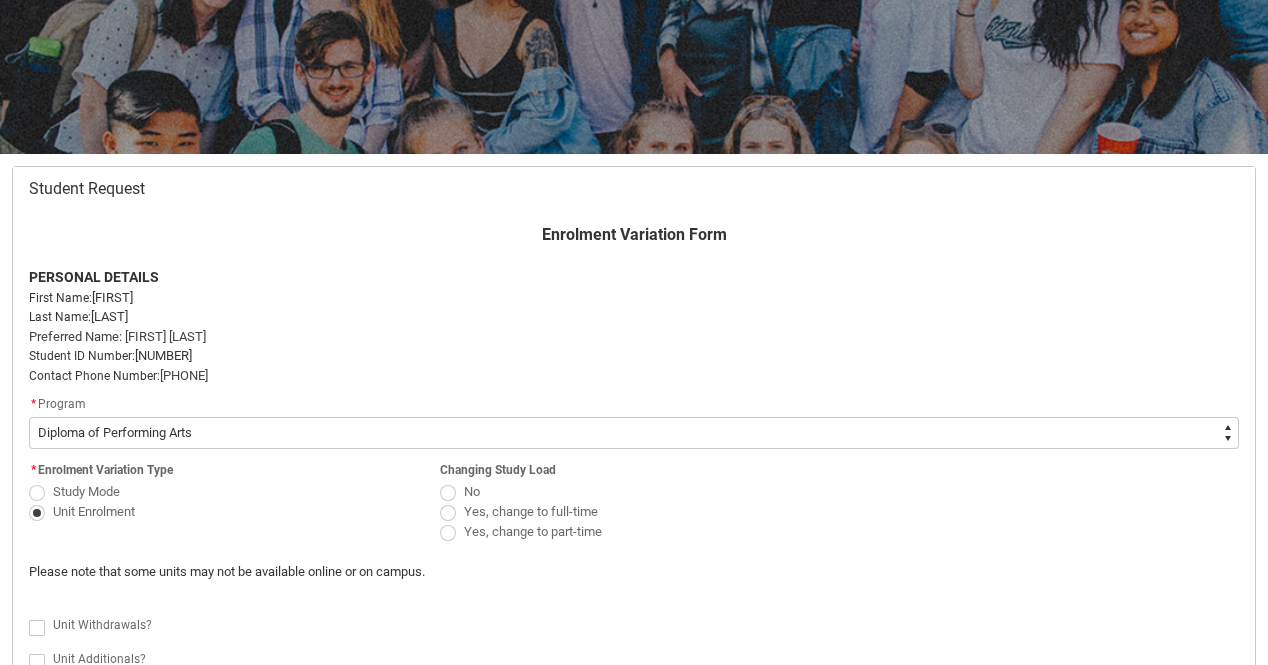 scroll, scrollTop: 313, scrollLeft: 0, axis: vertical 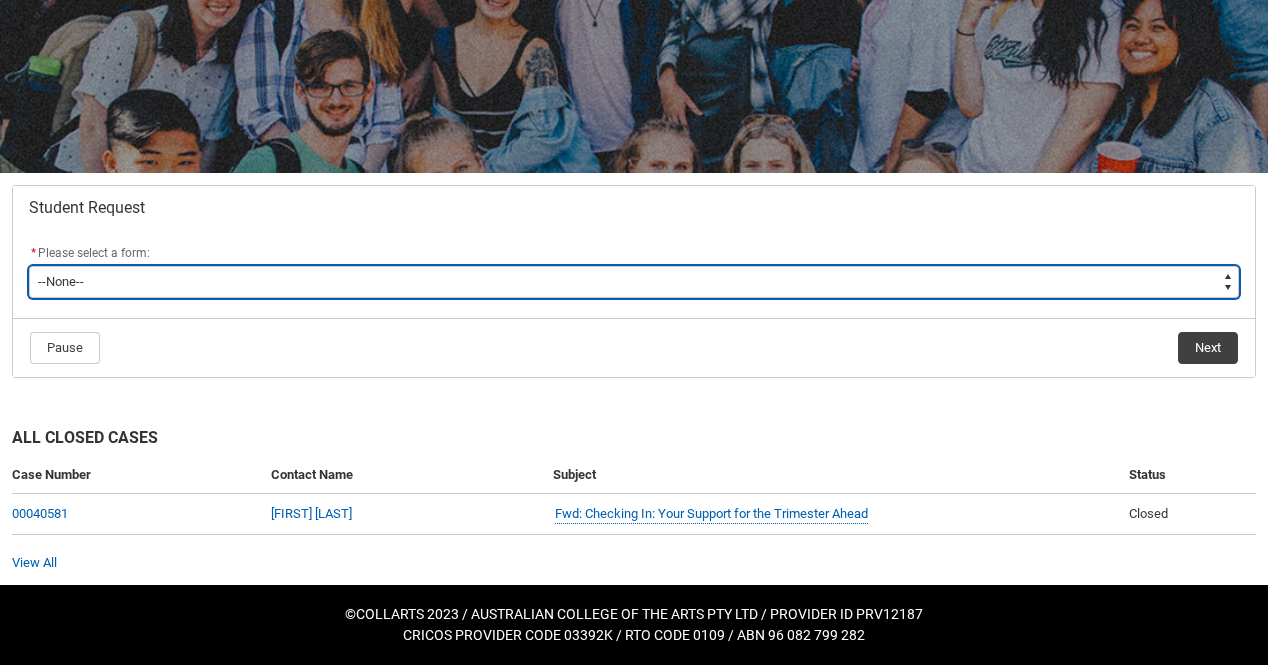 click on "--None-- Academic Transcript Application to Appeal Assignment Extension Change of Legal Name Course Credit / RPL Course Transfer Deferral / Leave of Absence Enrolment Variation Financial Hardship Program General Enquiry Grievance Reasonable Adjustment Return to Study Application Special Consideration Tuition Fee Refund Withdraw & Cancel Enrolment Information Release" at bounding box center (634, 282) 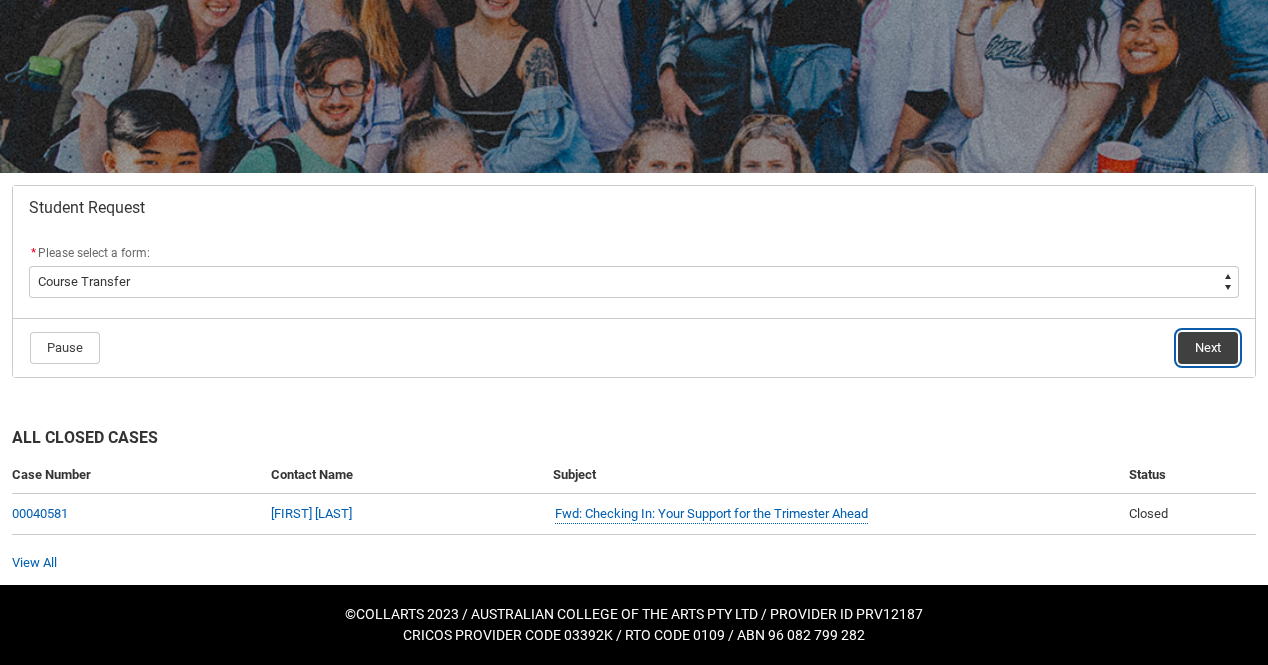 click on "Next" 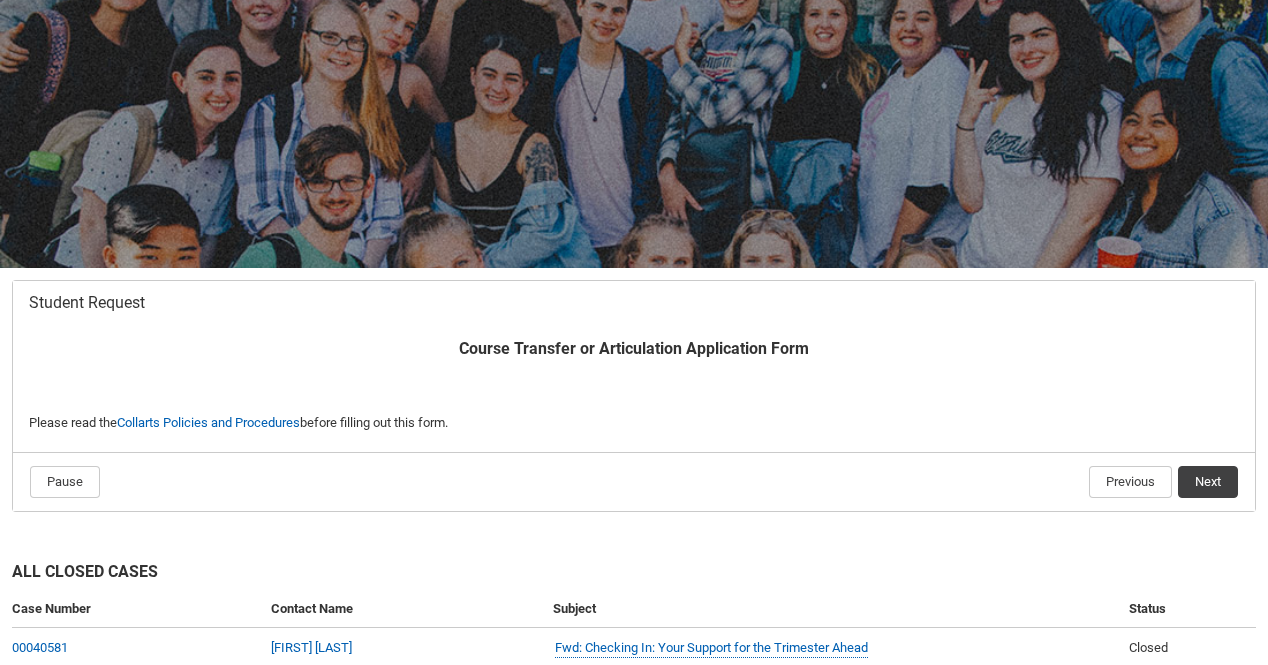 scroll, scrollTop: 213, scrollLeft: 0, axis: vertical 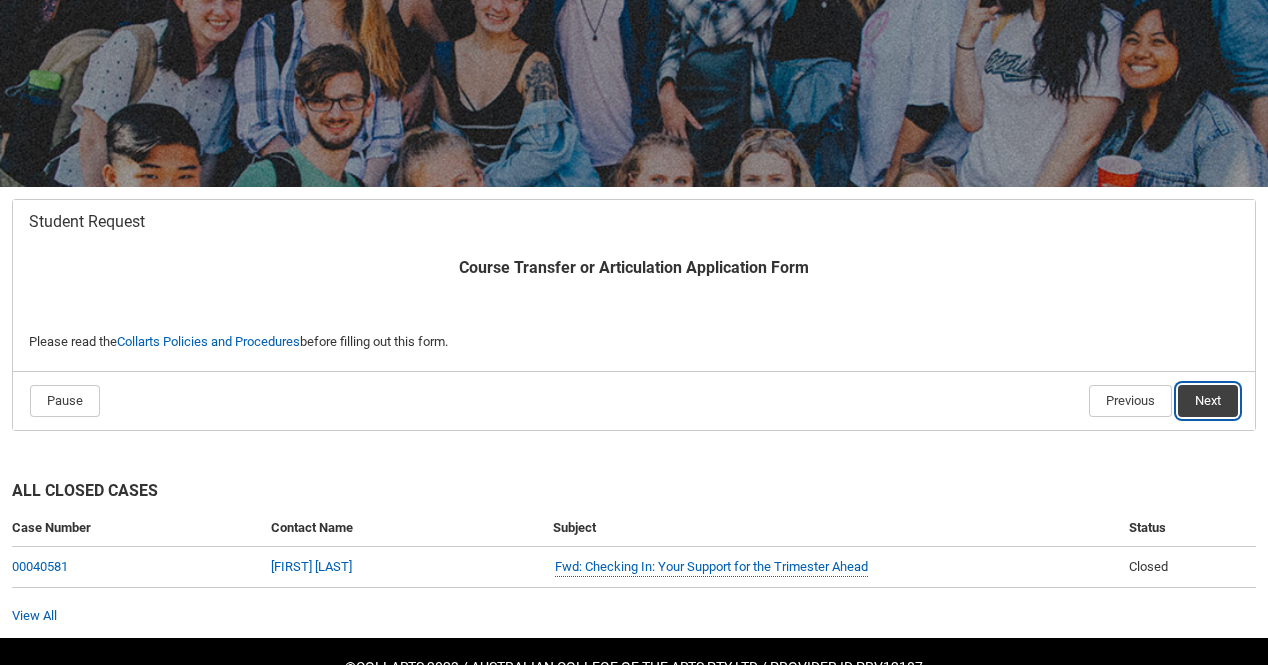 click on "Next" 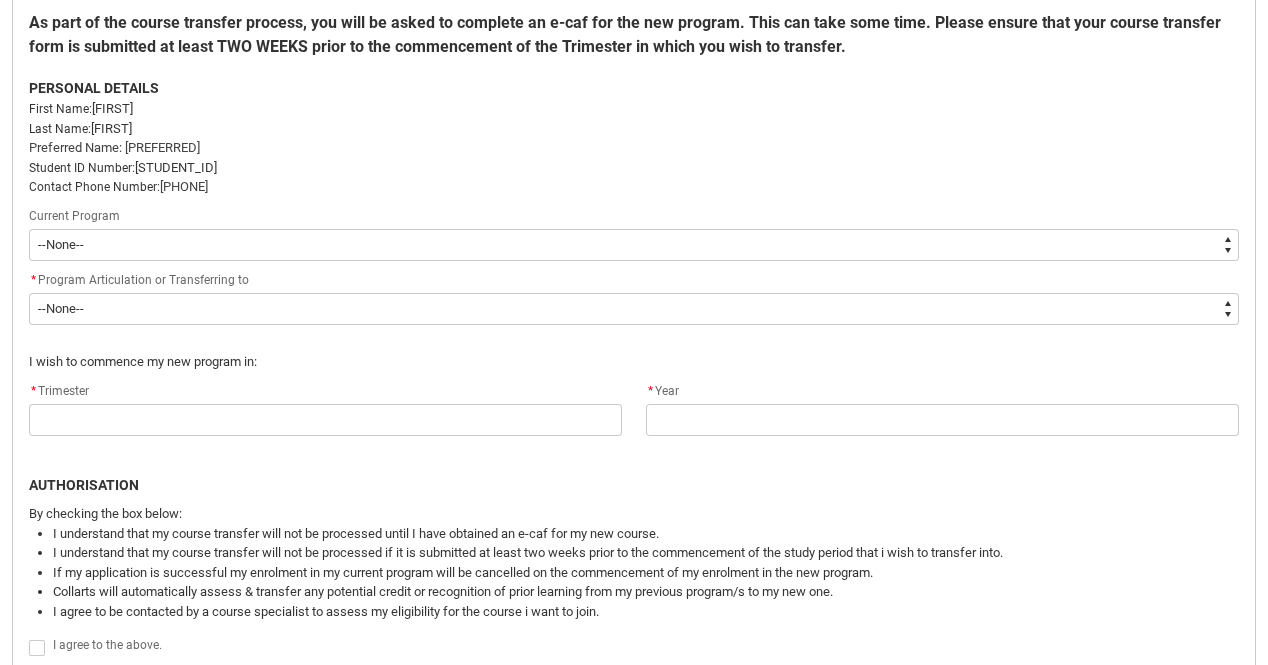 scroll, scrollTop: 513, scrollLeft: 0, axis: vertical 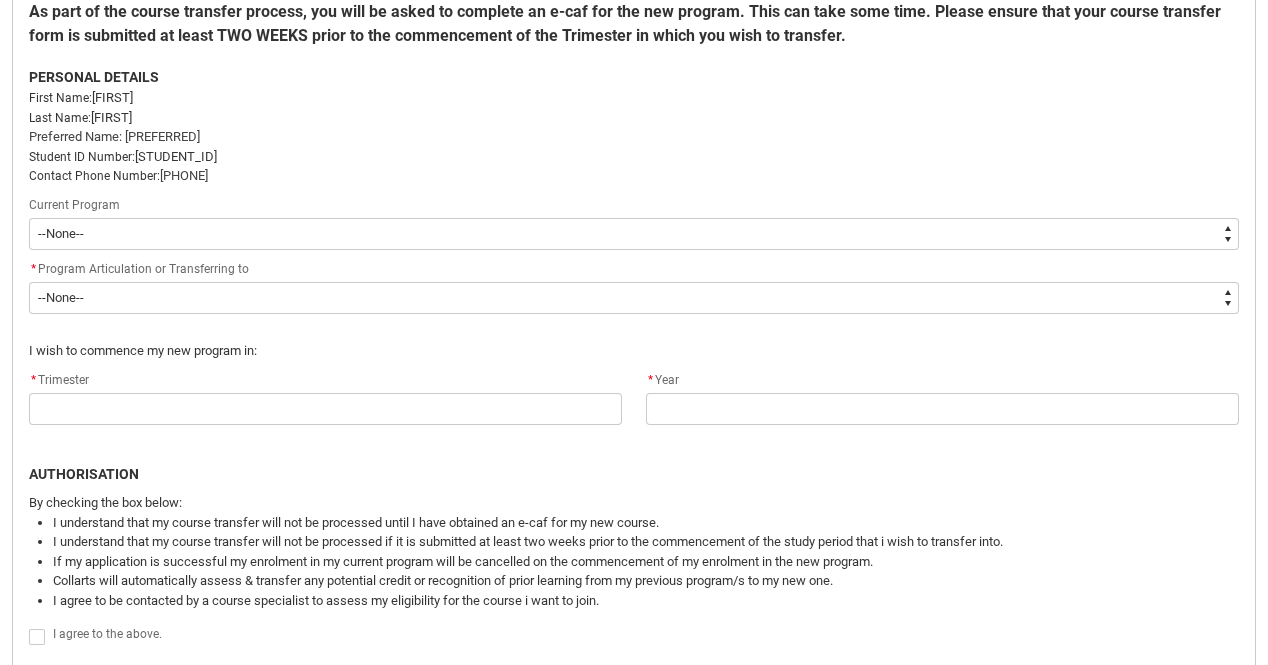 click on "--None-- Diploma of Performing Arts" at bounding box center (634, 234) 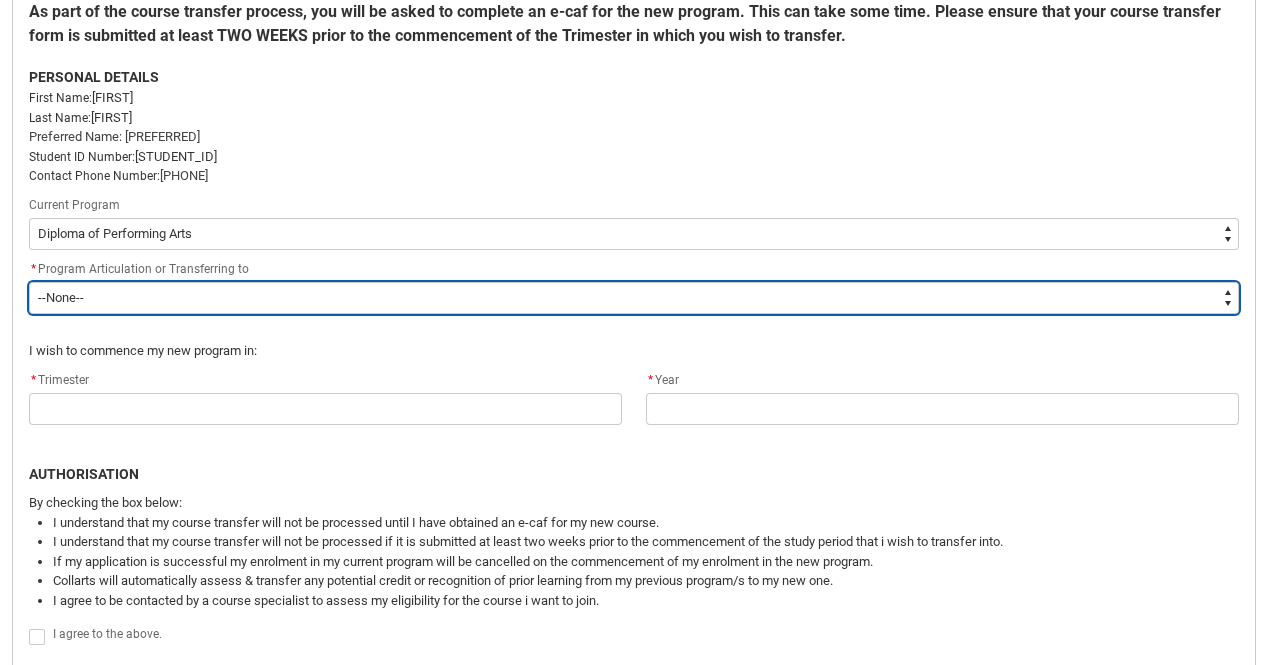 click on "--None-- Bachelor of Arts (Music Production) Bachelor of Design (Fashion & Sustainability) Bachelor of Screen & Media Bachelor of Animation & VFX Bachelor of Arts (Music) Bachelor of Performing Arts(Comedy) Bachelor of Arts (Digital & Social Media) Bachelor of Applied Business (Fashion Marketing) Bachelor of Arts (Audio Production) Bachelor of Applied Business (Entertainment Management) Bachelor of Advertising Bachelor of Marketing Bachelor of Arts (Interior Design) Bachelor of Photography Diploma of Arts (Music Production) Diploma of Design (Fashion & Sustainability) Diploma of Screen & Media Diploma of Animation & VFX Diploma of Arts (Music) Diploma of Performing Arts(Comedy) Diploma of Arts (Digital & Social Media) Diploma of Applied Business (Fashion Marketing) Diploma of Arts (Audio Production) Diploma of Applied Business (Entertainment Management) Diploma of Advertising Diploma of Marketing Diploma of Arts (Interior Design) Diploma of Photography Diploma of Entertainment Journalism Elective Units" at bounding box center [634, 298] 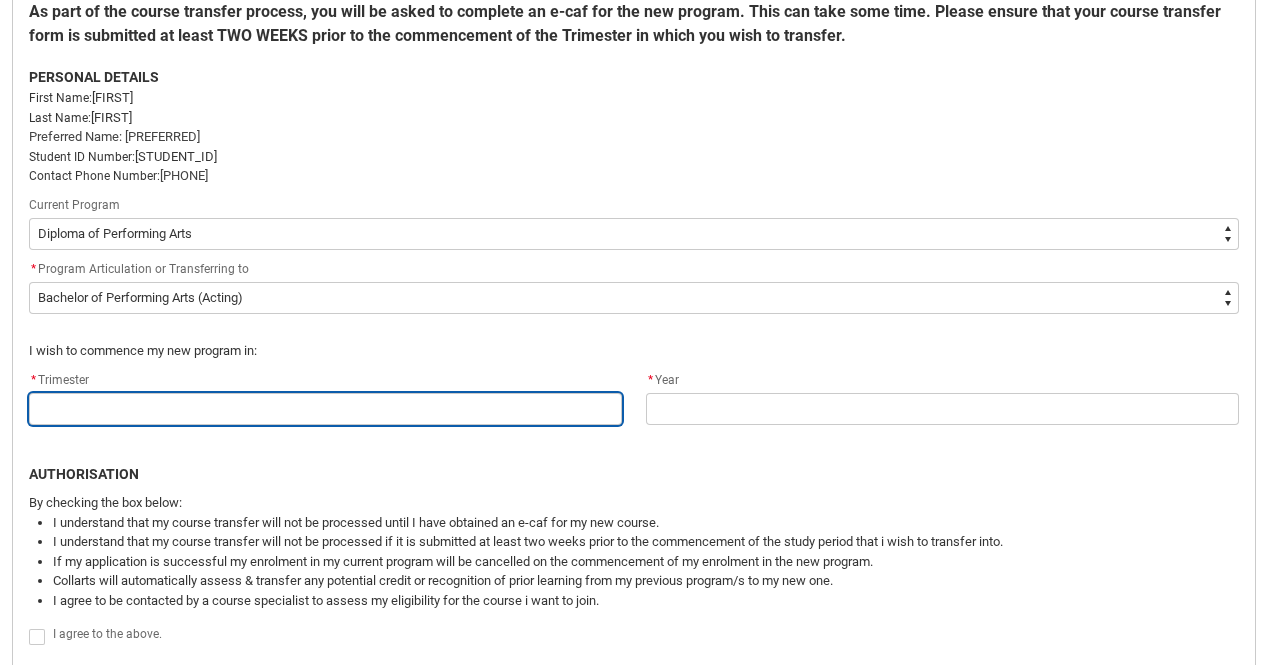 click at bounding box center [325, 409] 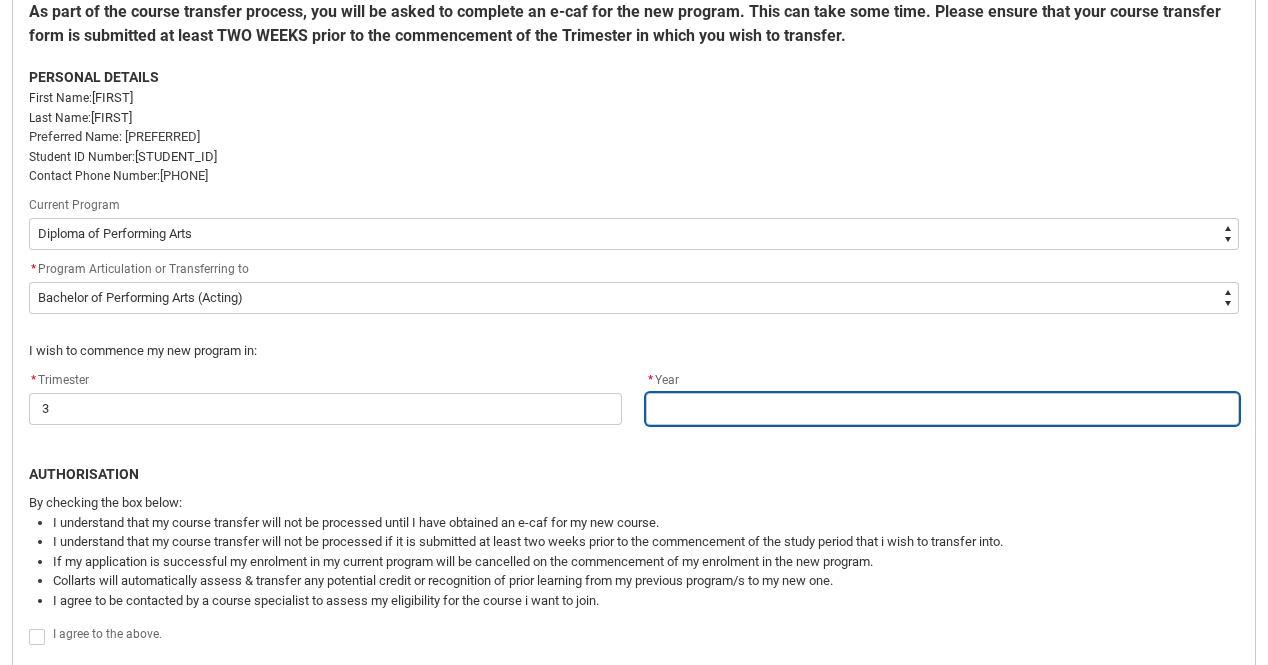 click at bounding box center (942, 409) 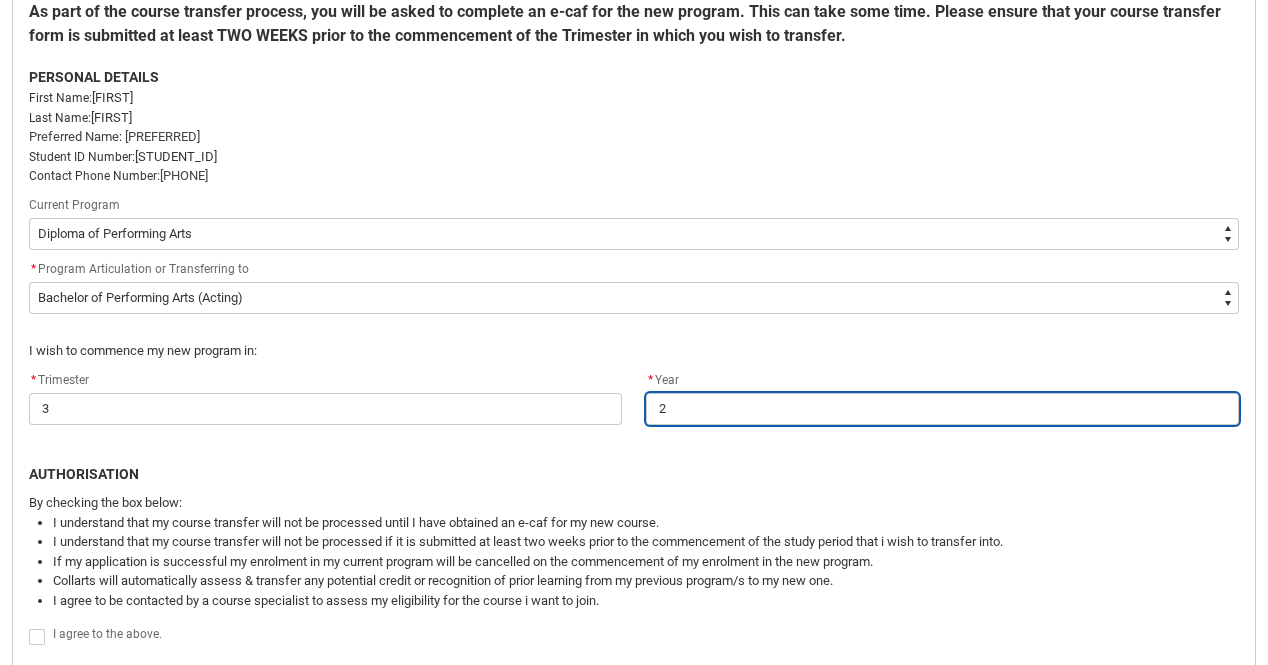 type on "20" 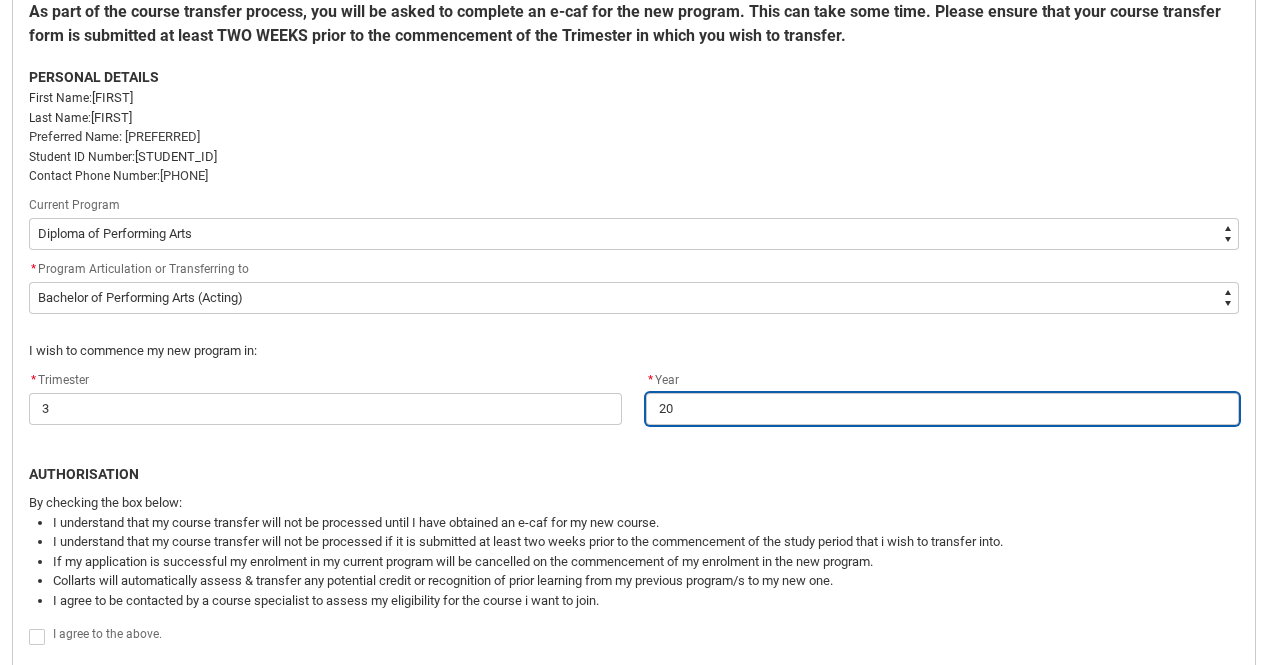 type on "202" 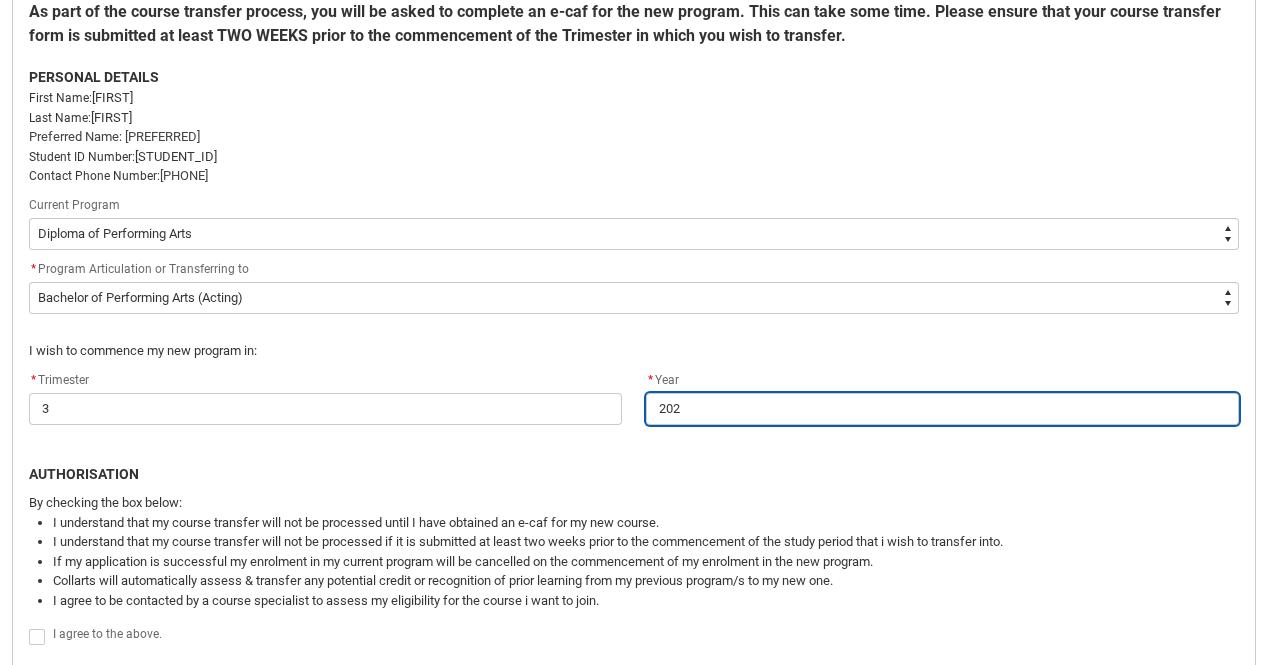 type on "2025" 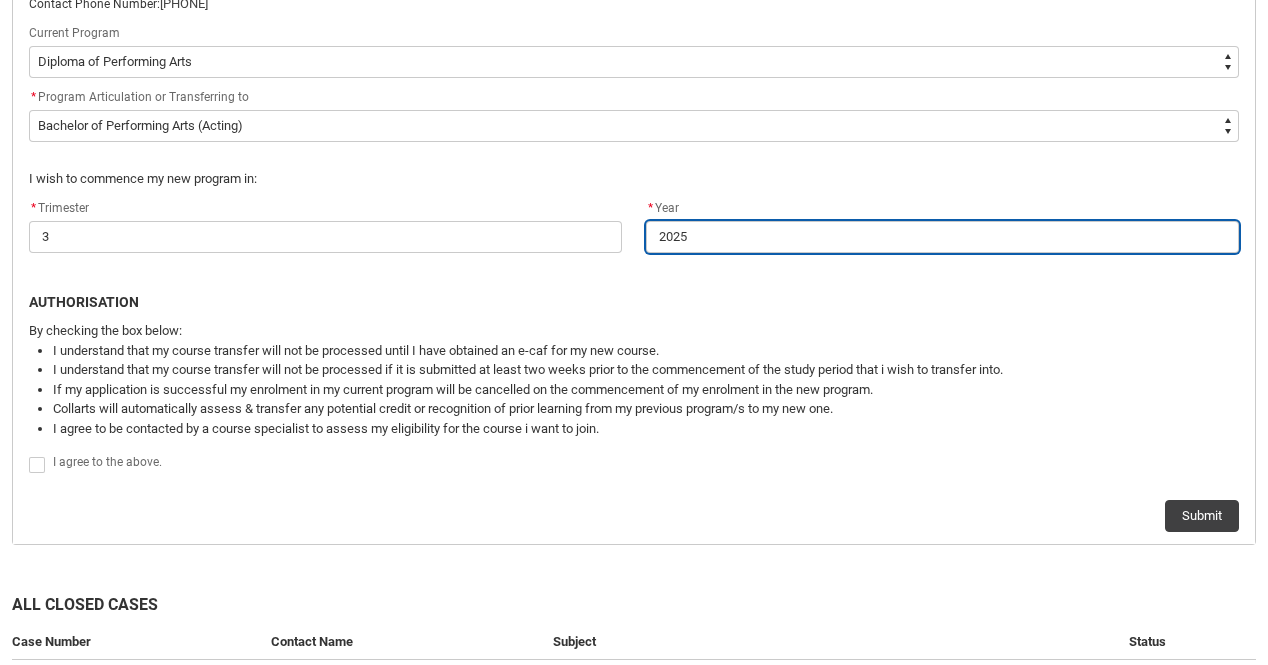 scroll, scrollTop: 713, scrollLeft: 0, axis: vertical 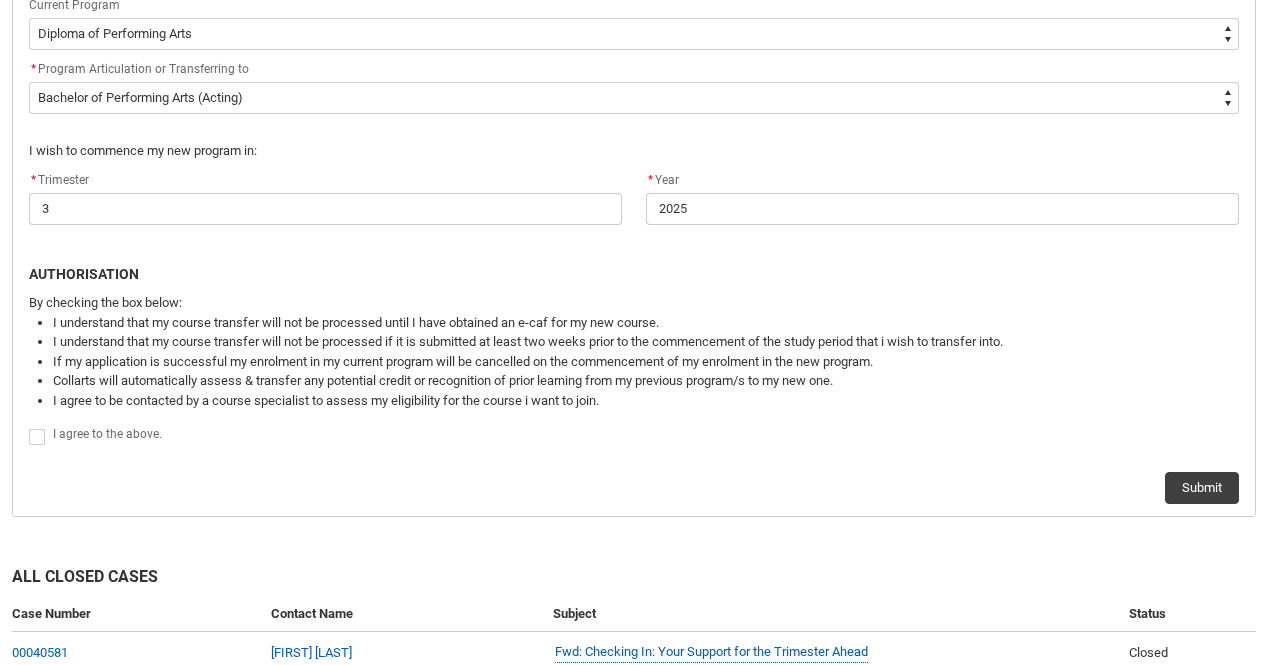 click 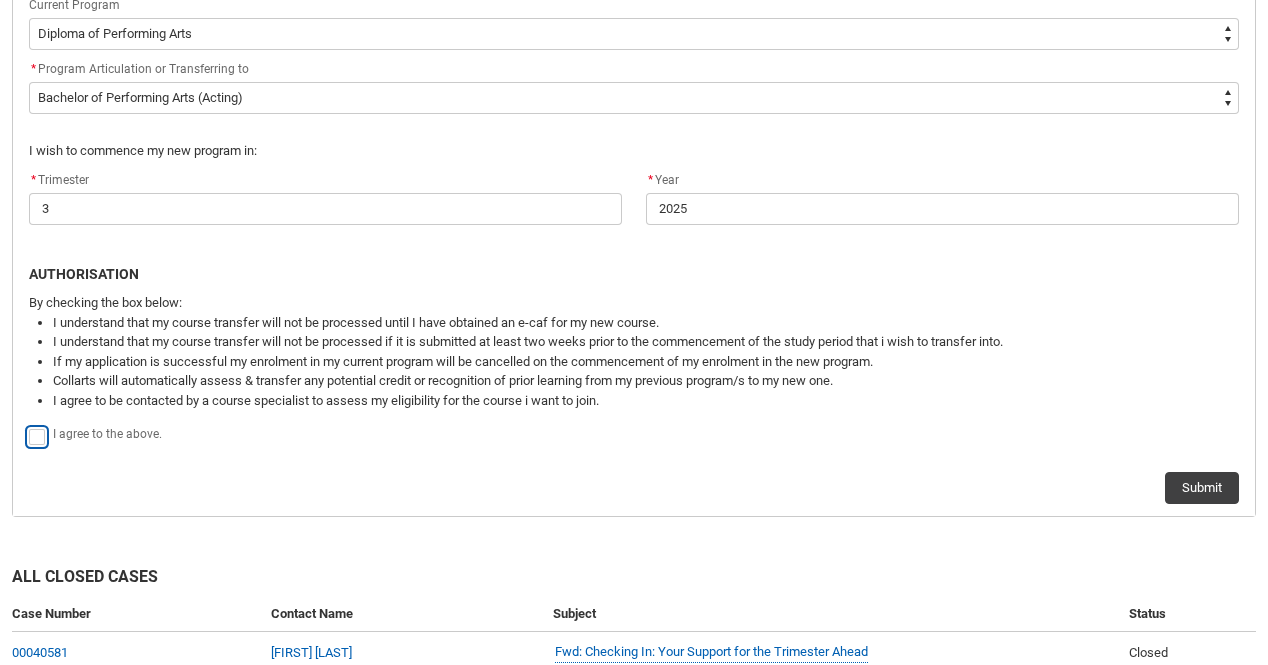 click at bounding box center (28, 425) 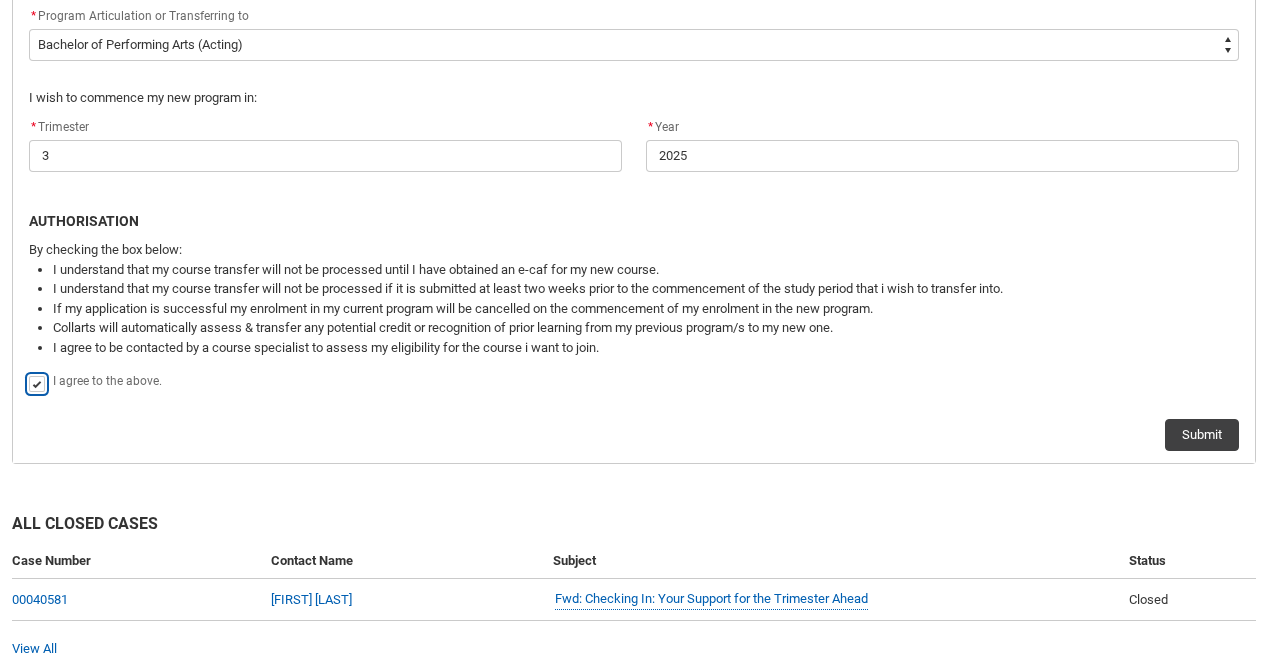 scroll, scrollTop: 813, scrollLeft: 0, axis: vertical 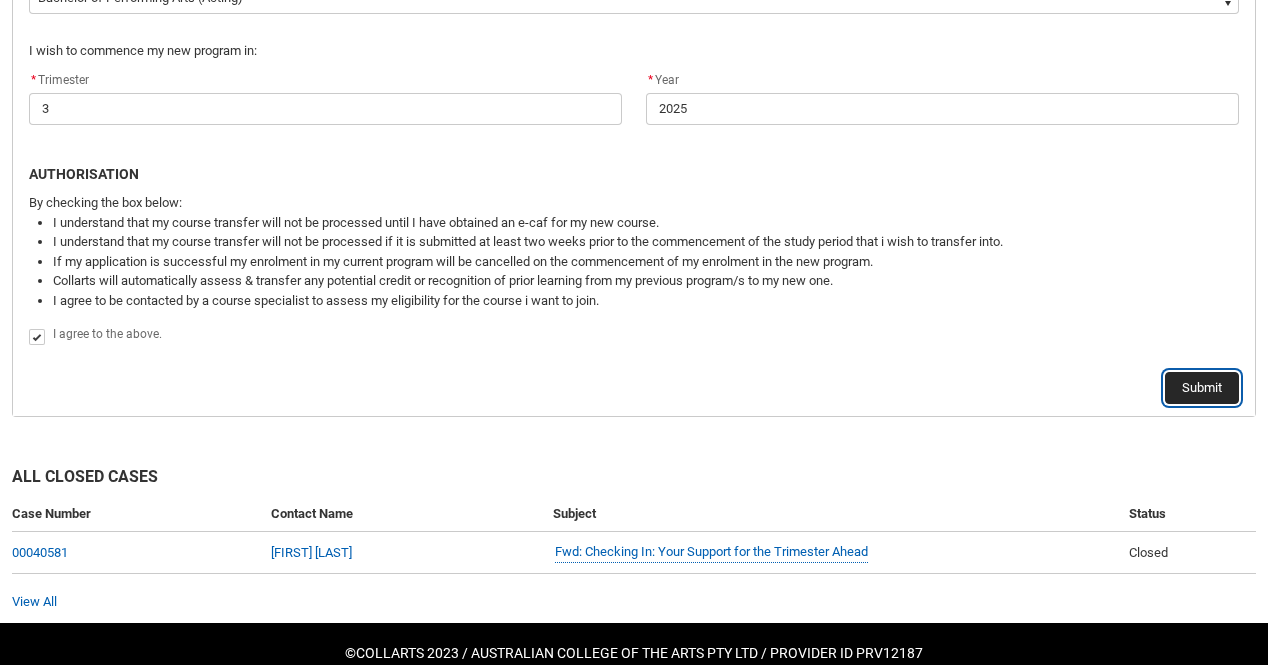 click on "Submit" 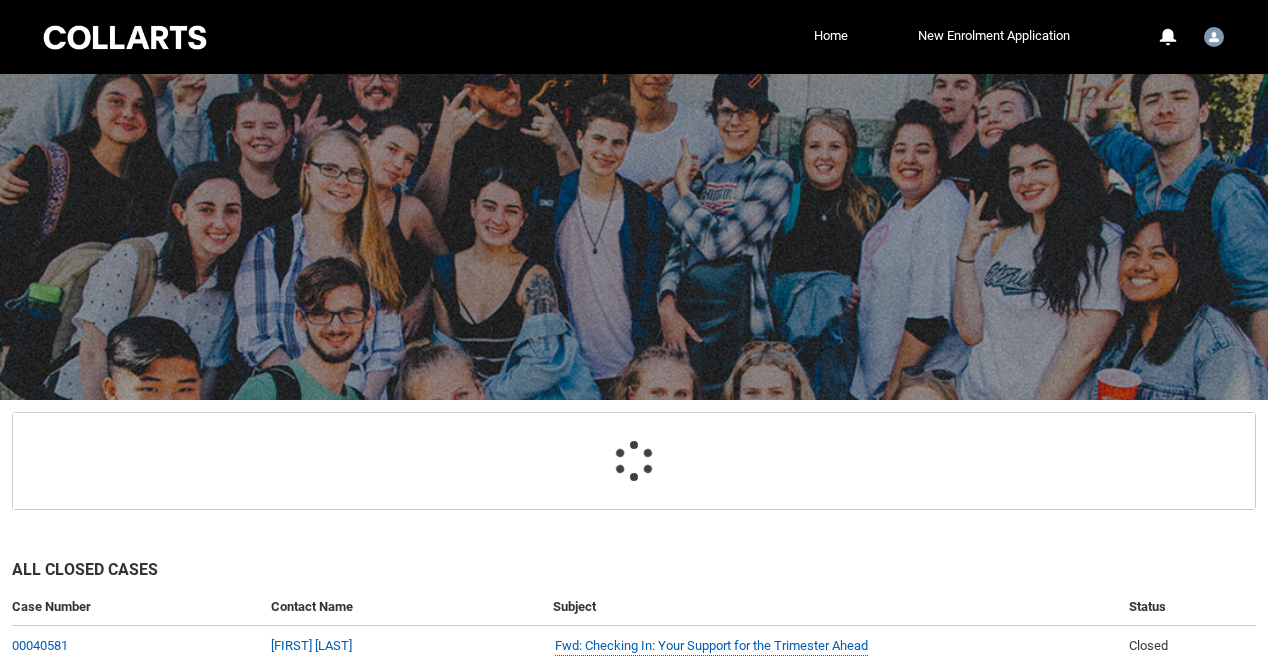 scroll, scrollTop: 190, scrollLeft: 0, axis: vertical 